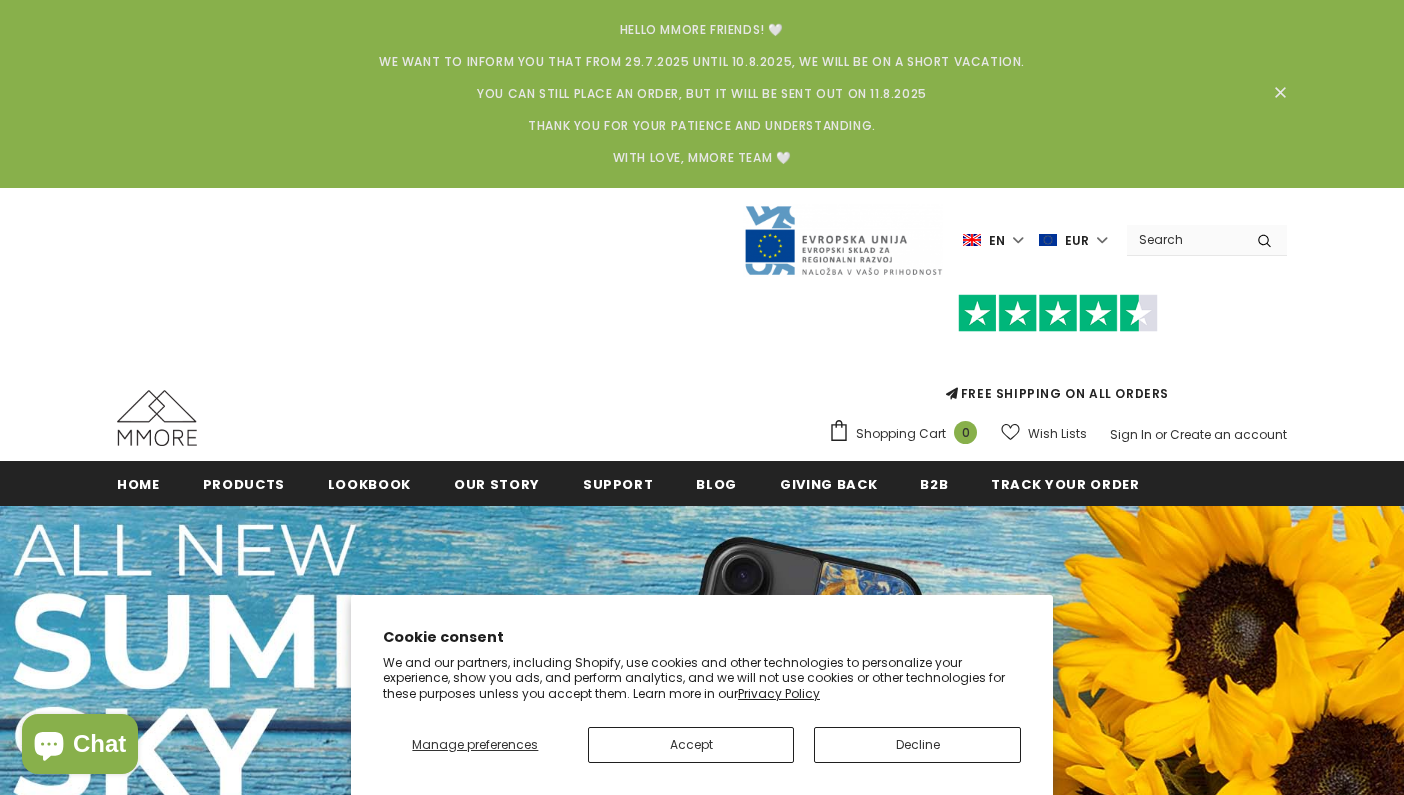 scroll, scrollTop: 0, scrollLeft: 0, axis: both 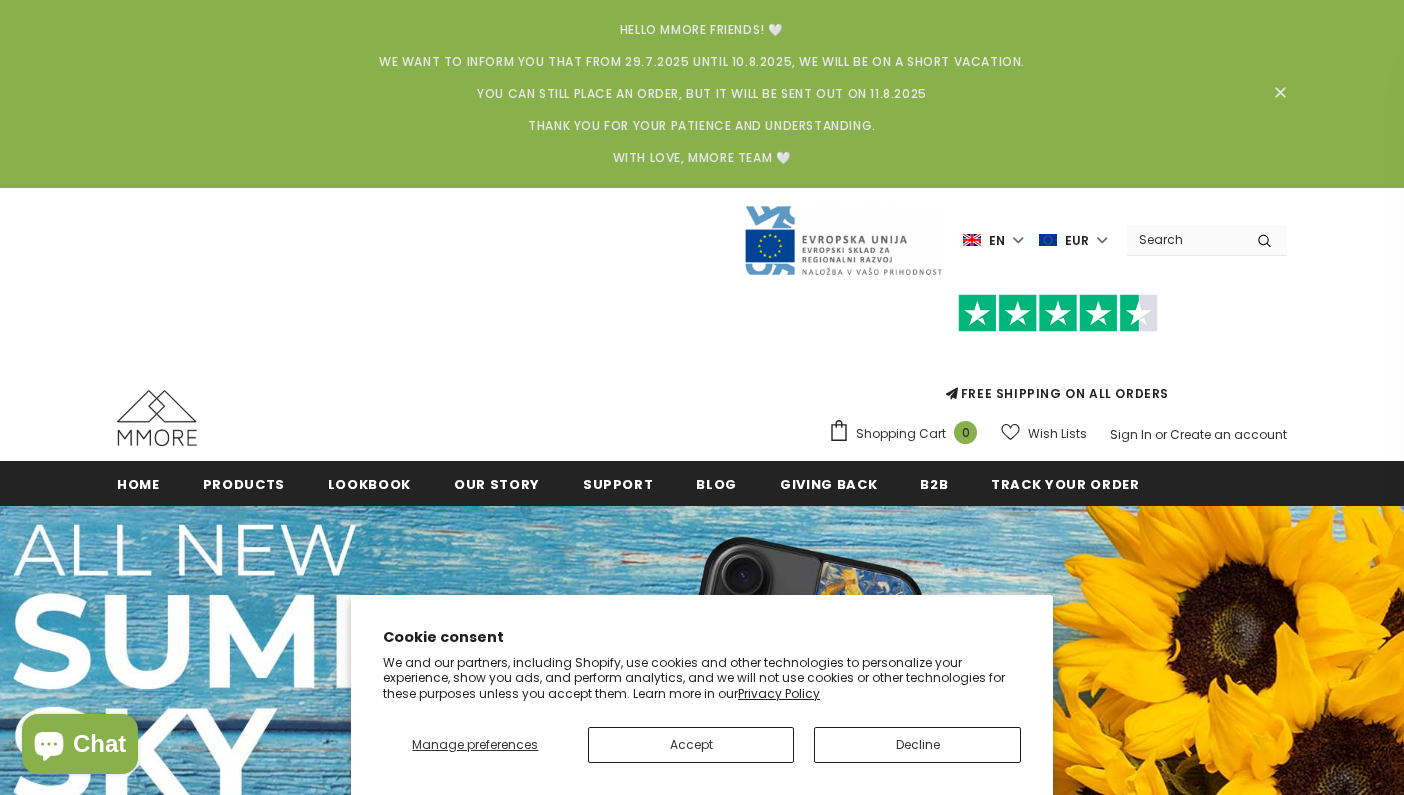 click on "Accept" at bounding box center [691, 745] 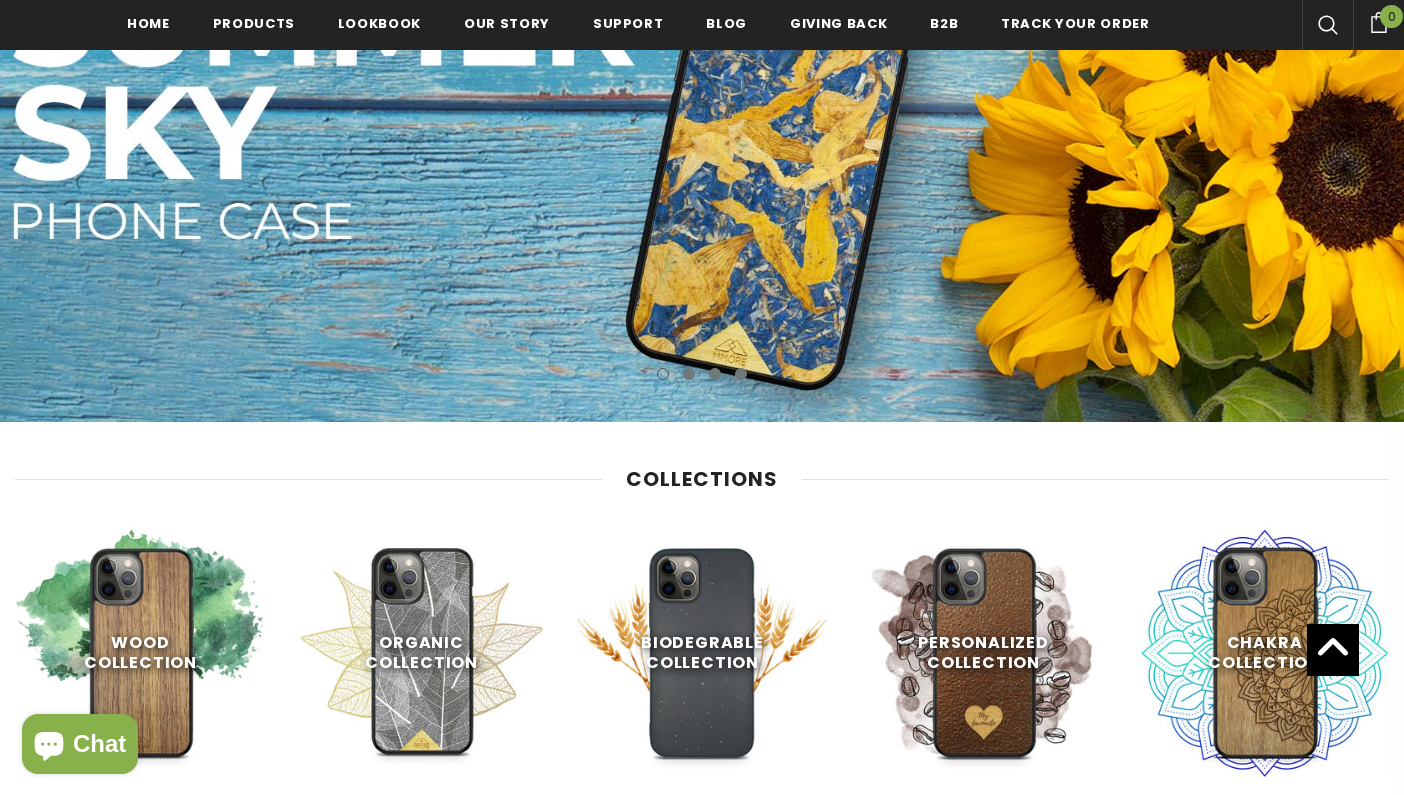 scroll, scrollTop: 629, scrollLeft: 0, axis: vertical 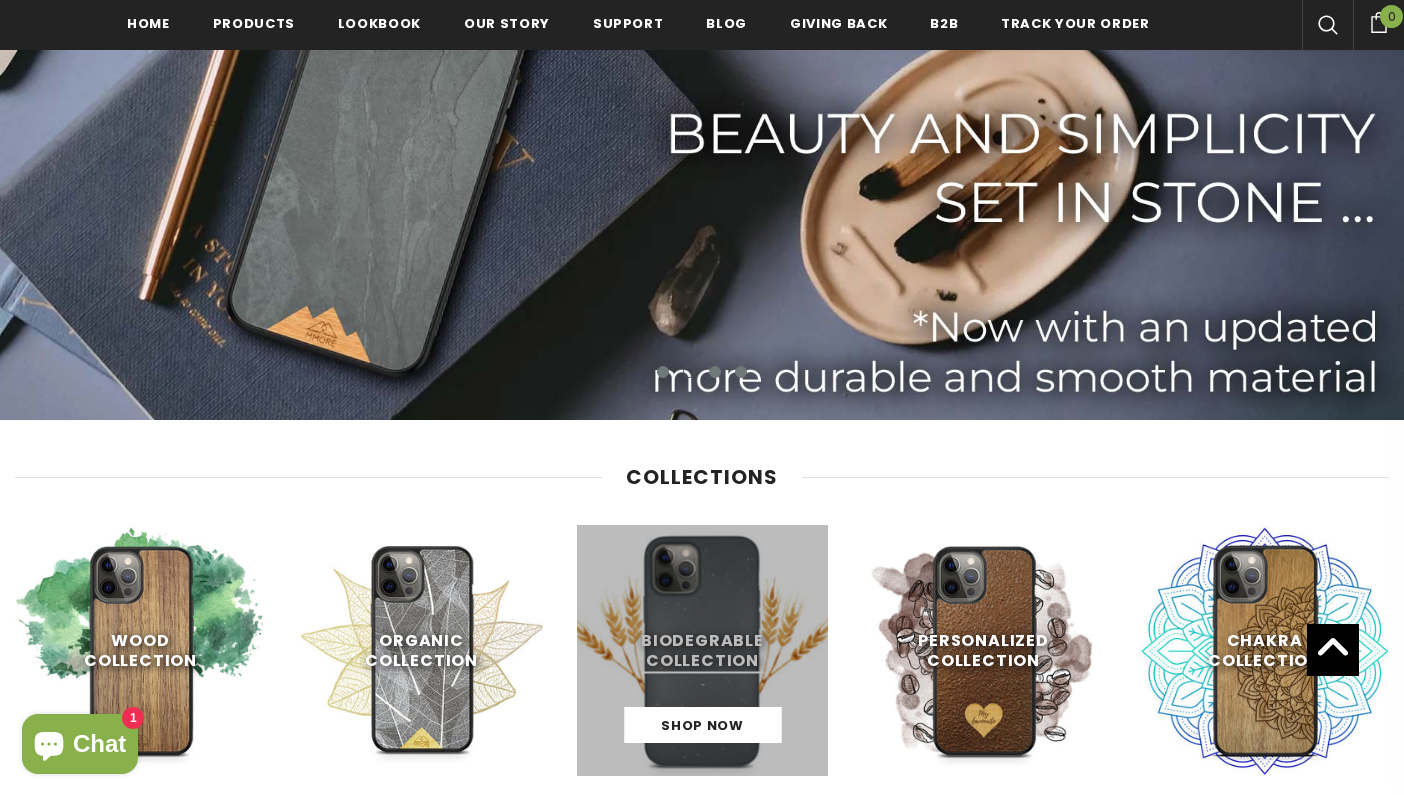 click at bounding box center (702, 650) 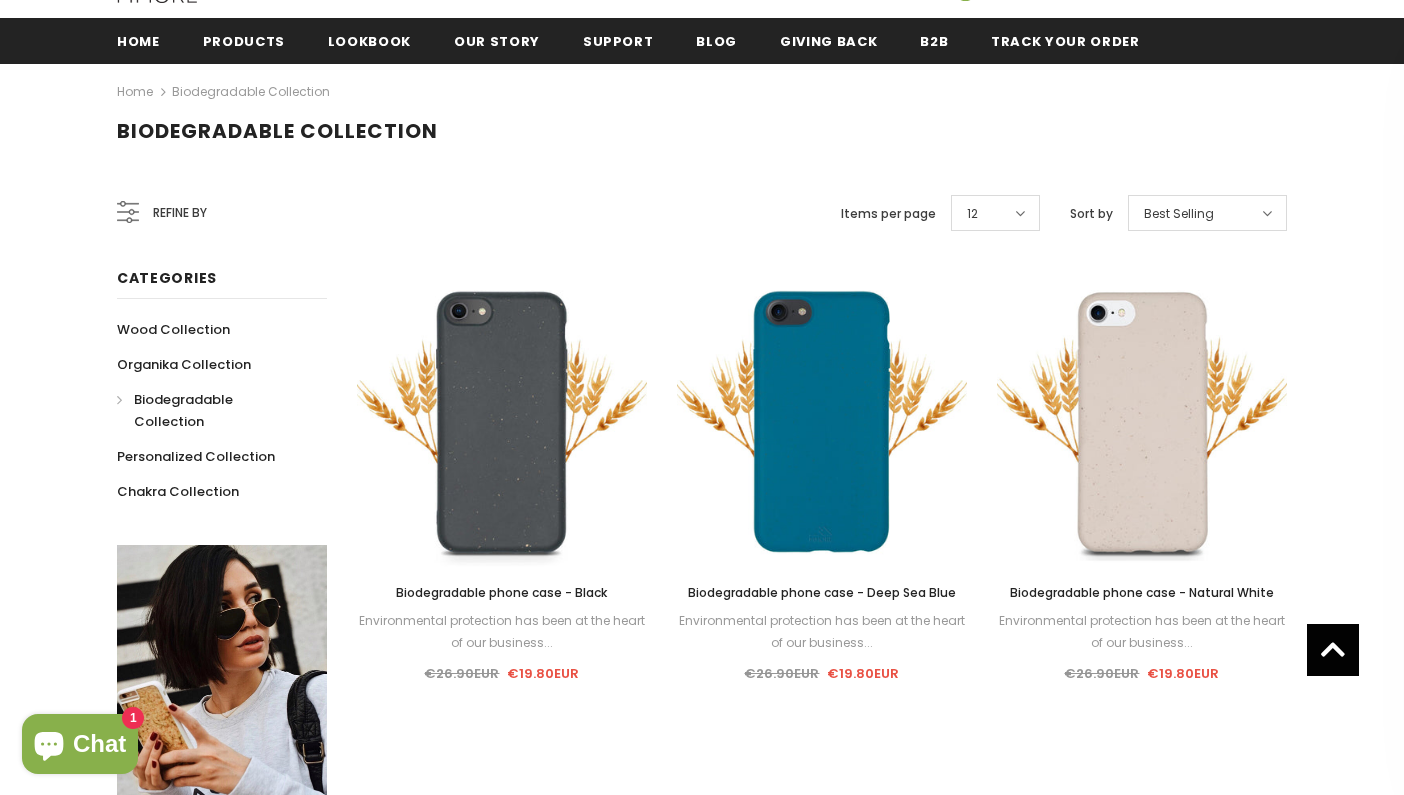 scroll, scrollTop: 471, scrollLeft: 0, axis: vertical 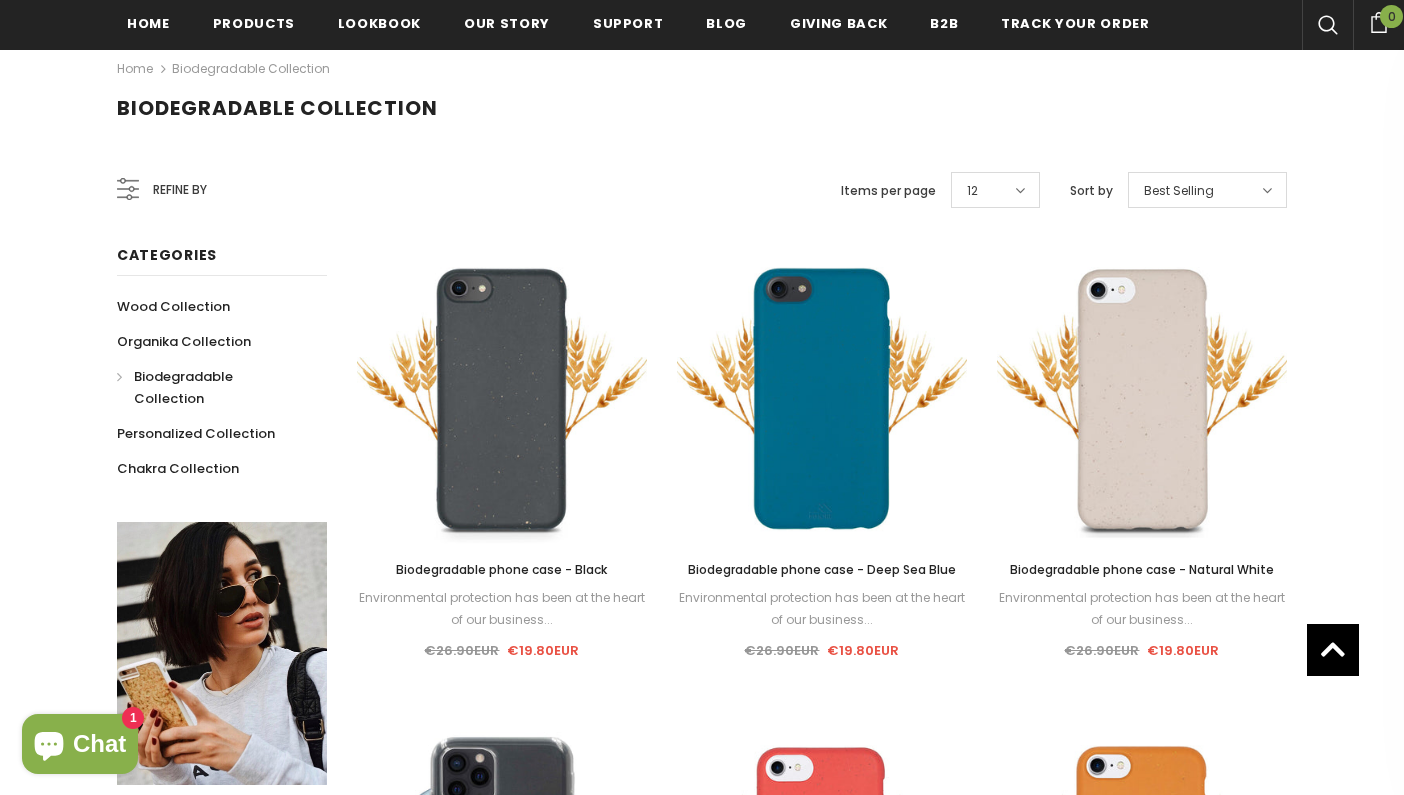 click on "Select options" at bounding box center (822, 895) 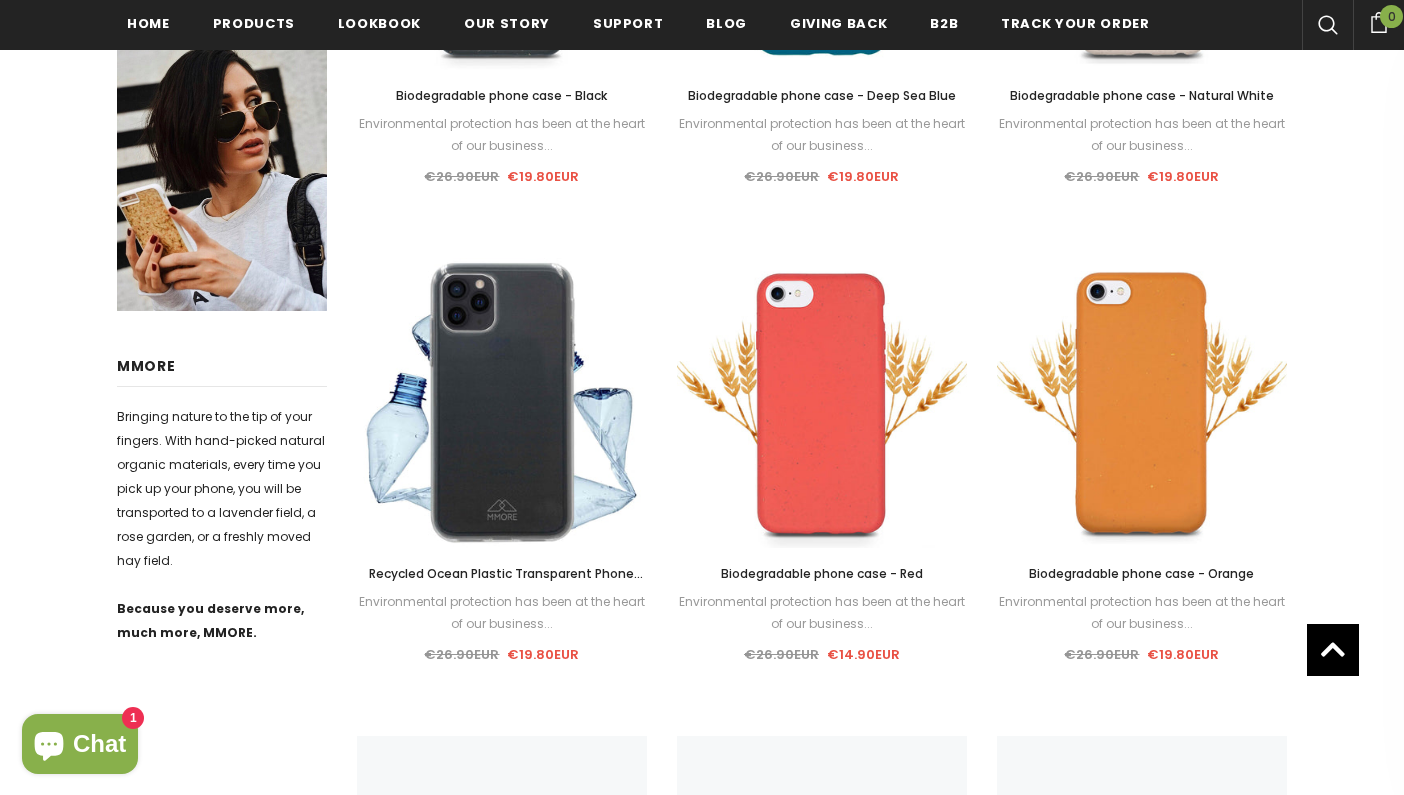 click on "Biodegradable phone case - Red" at bounding box center (822, 573) 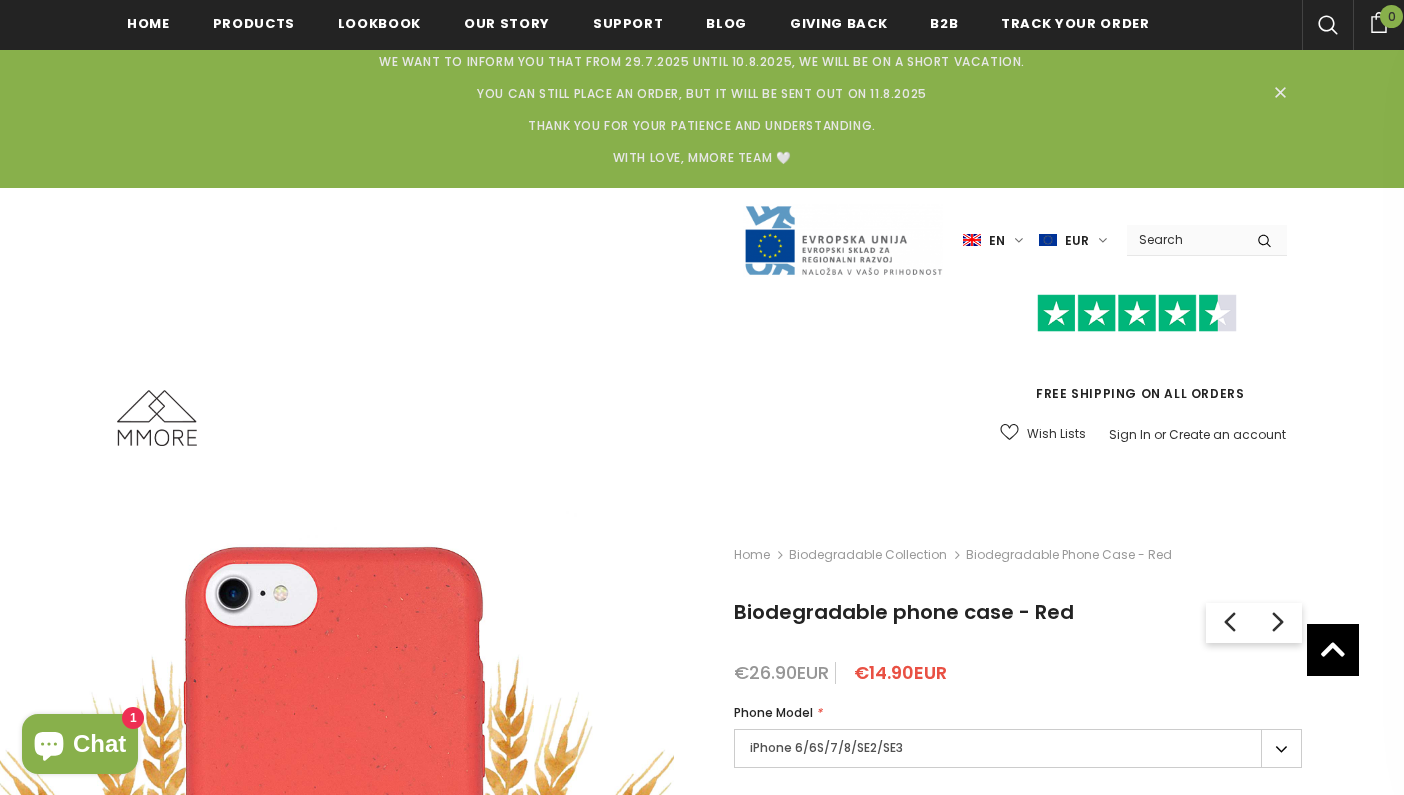 scroll, scrollTop: 521, scrollLeft: 0, axis: vertical 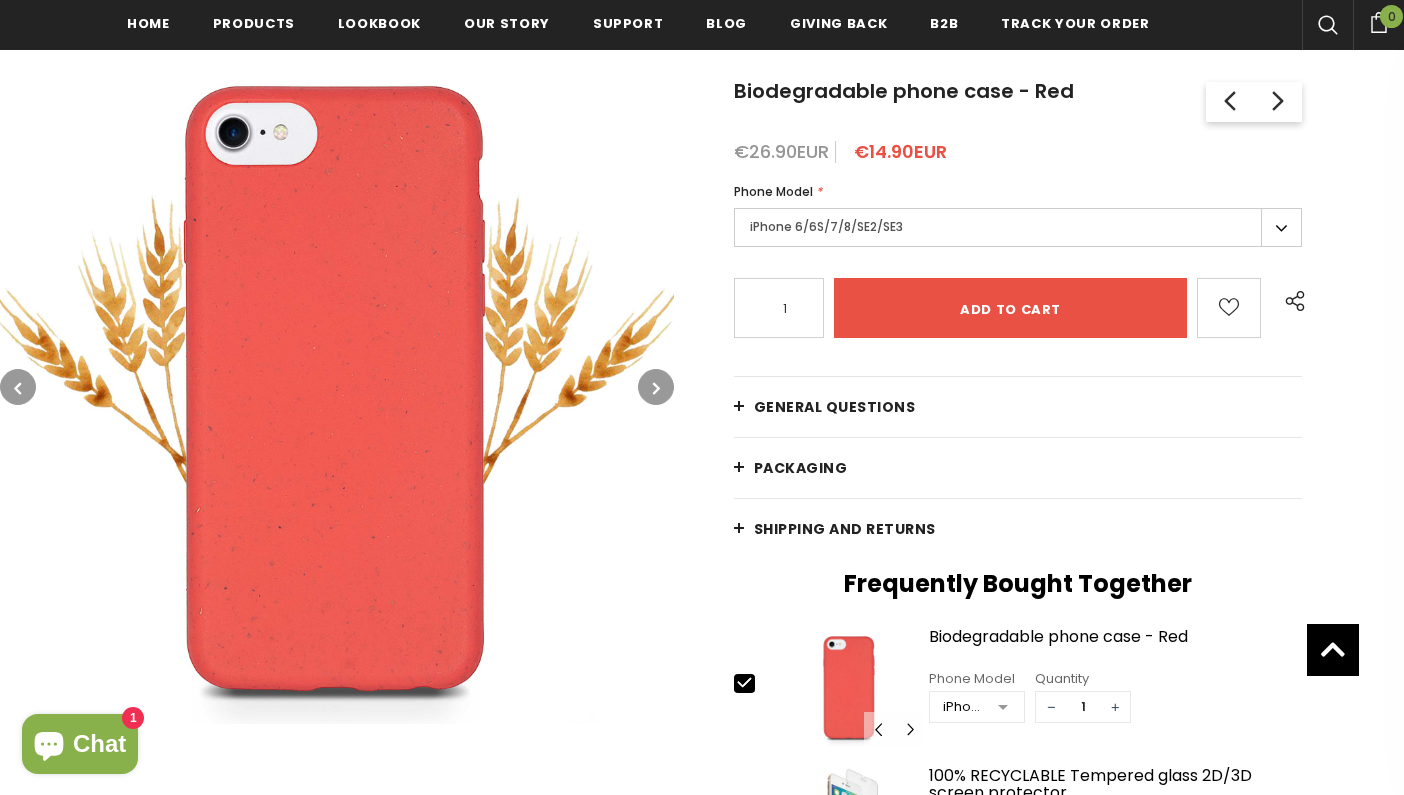 click on "iPhone 6/6S/7/8/SE2/SE3" at bounding box center [1018, 227] 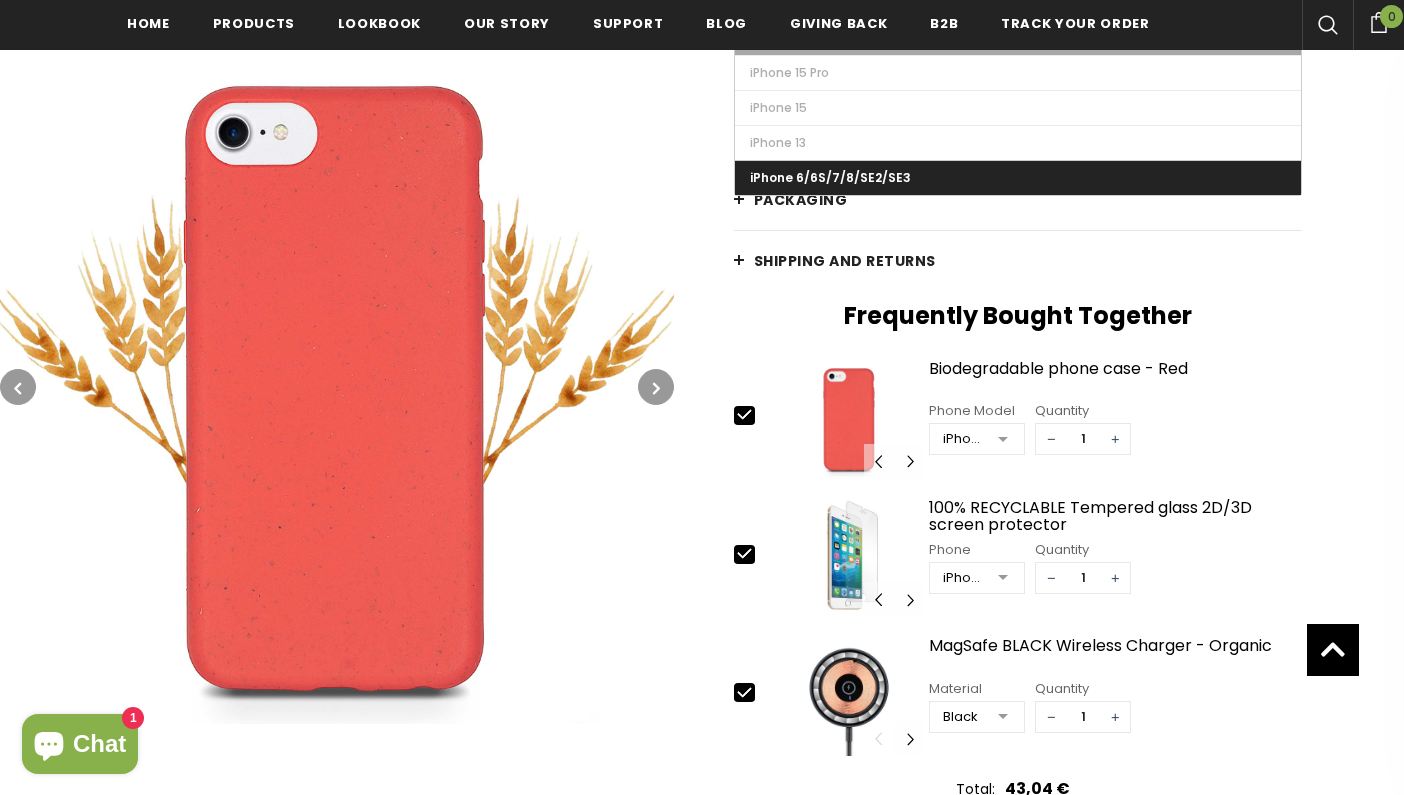 scroll, scrollTop: 639, scrollLeft: 0, axis: vertical 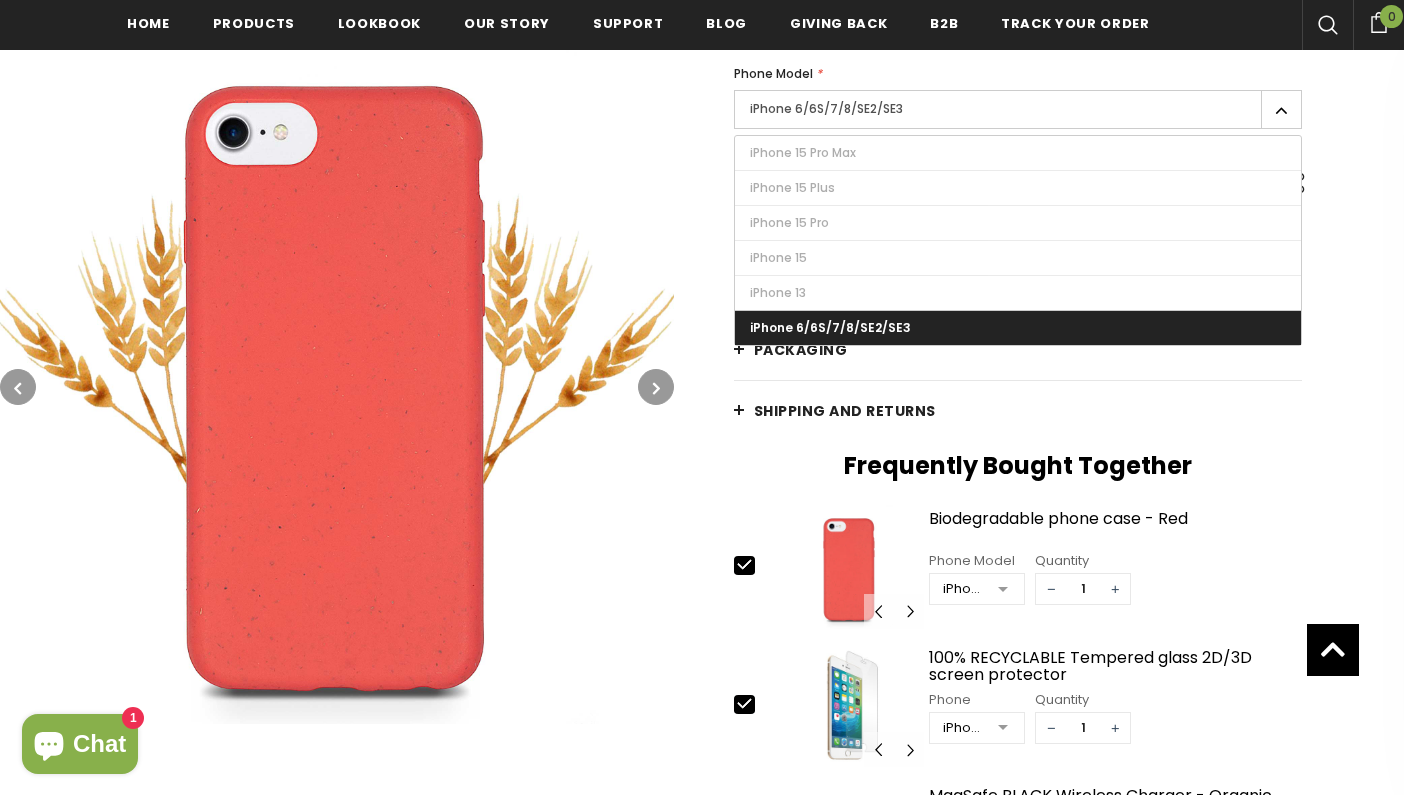 click at bounding box center [337, 387] 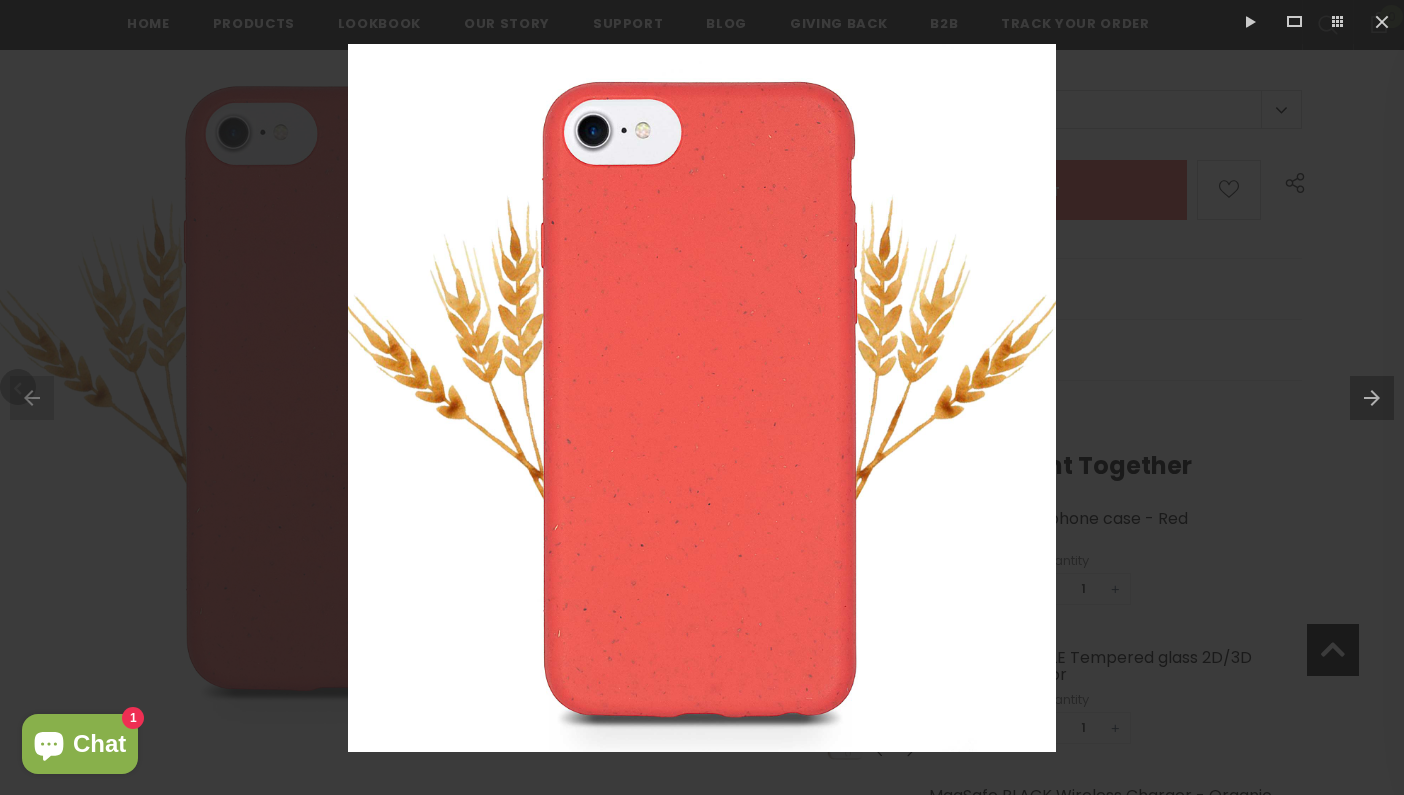click at bounding box center [702, 397] 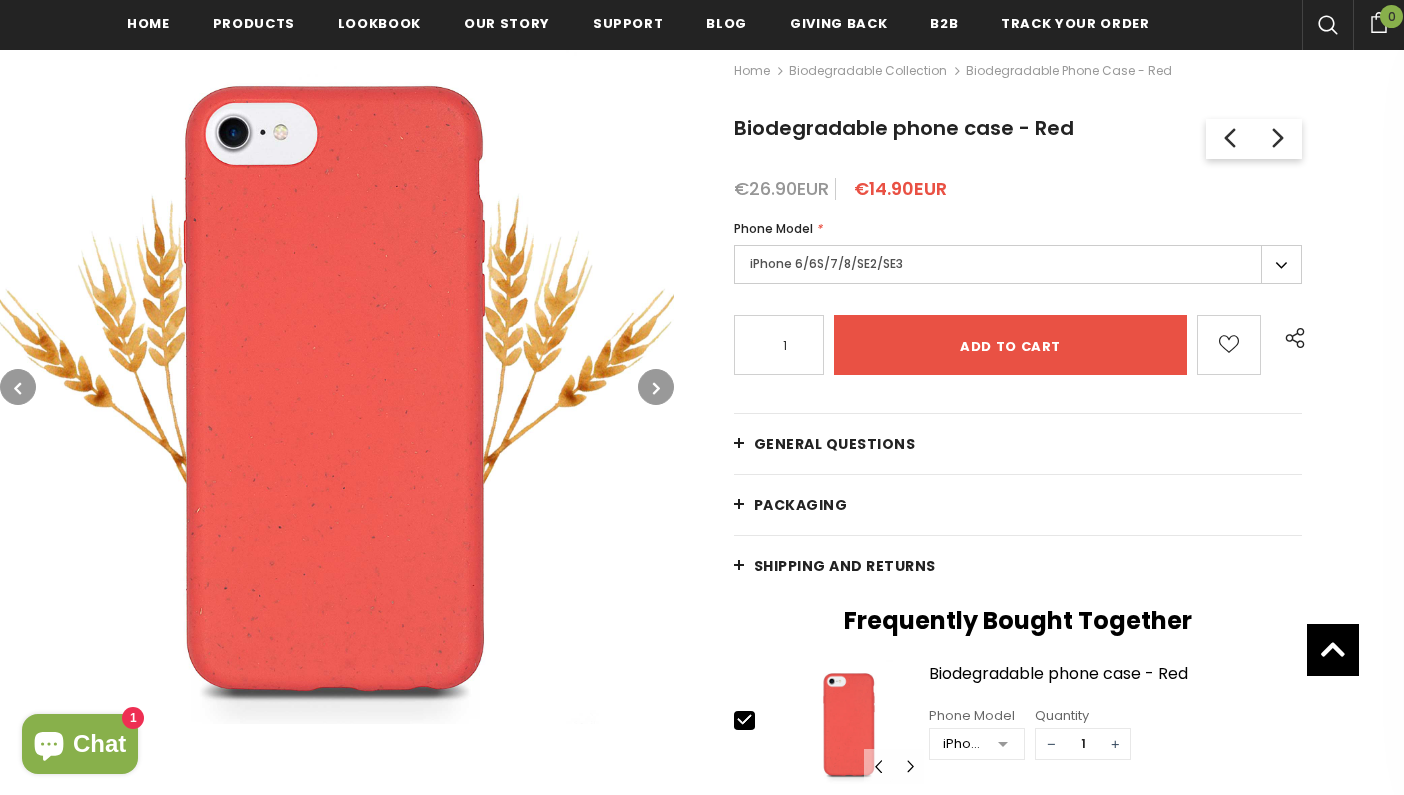 scroll, scrollTop: 482, scrollLeft: 0, axis: vertical 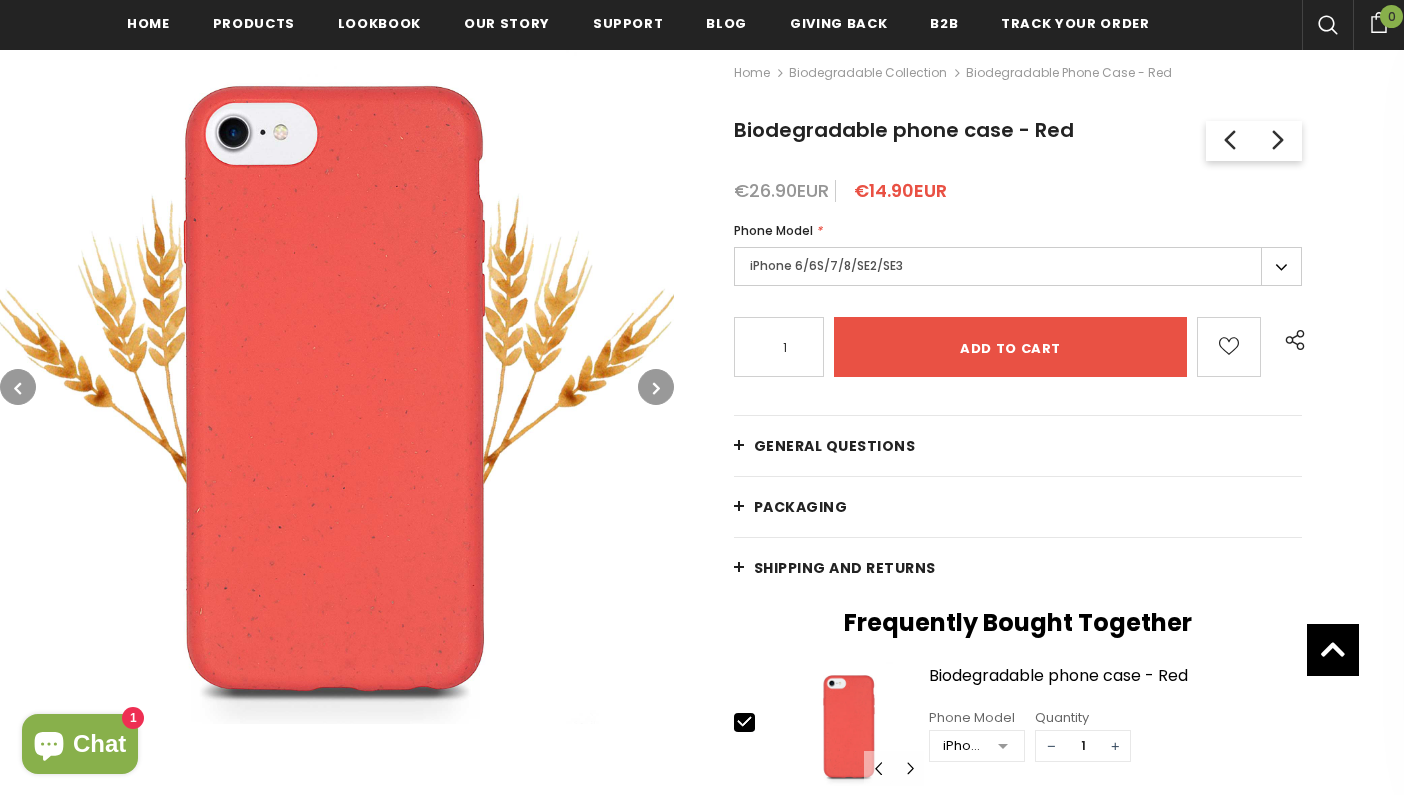 click on "iPhone 6/6S/7/8/SE2/SE3" at bounding box center (1018, 266) 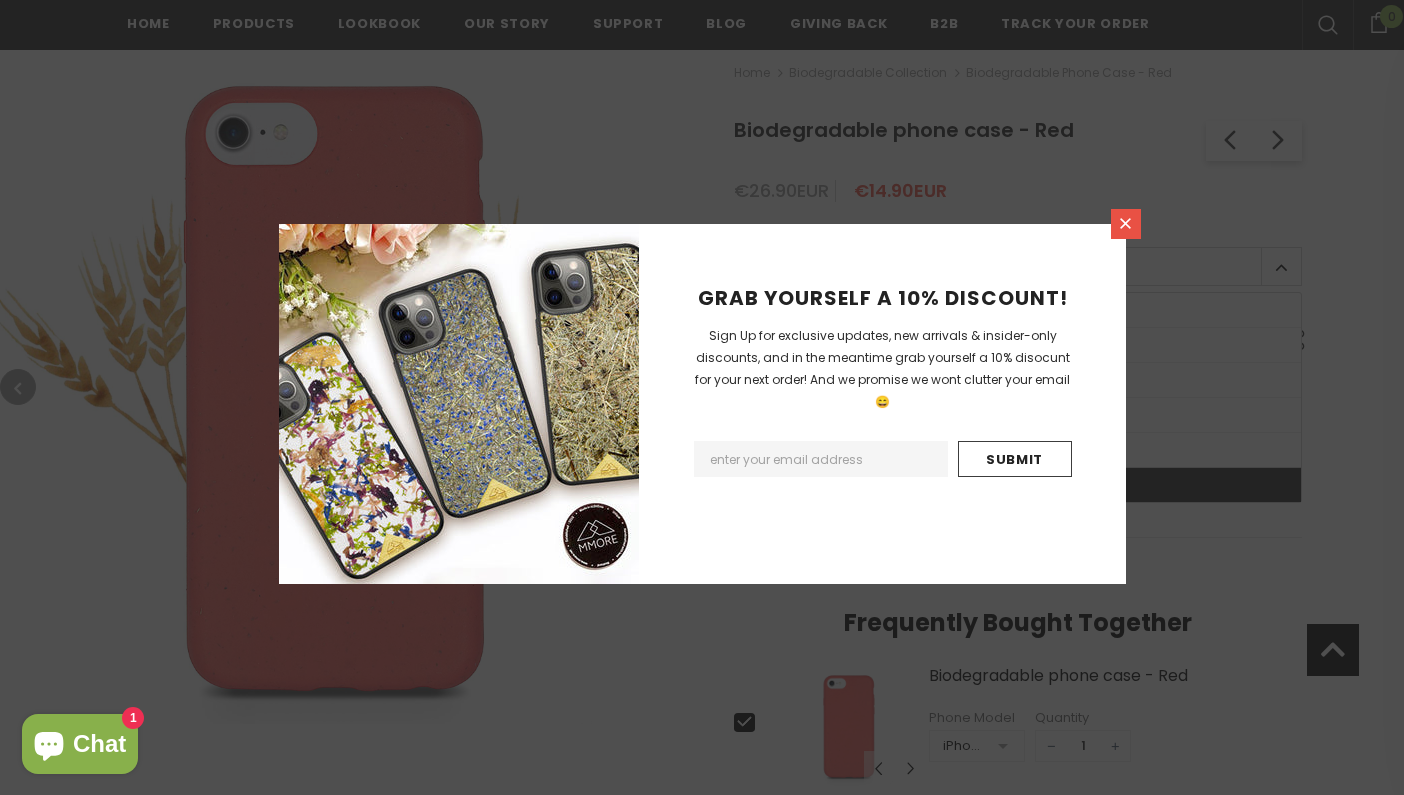 click 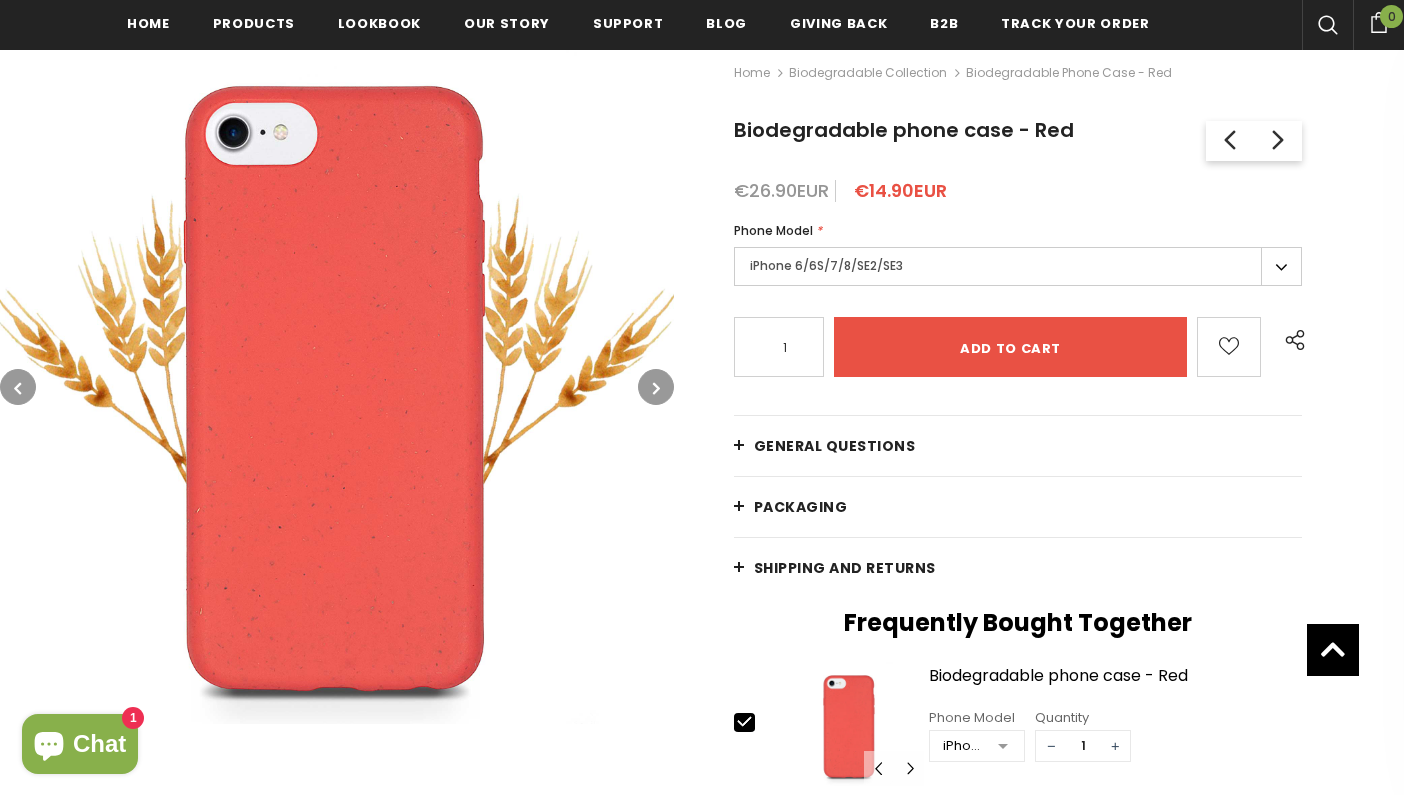 click on "iPhone 6/6S/7/8/SE2/SE3" at bounding box center [1018, 266] 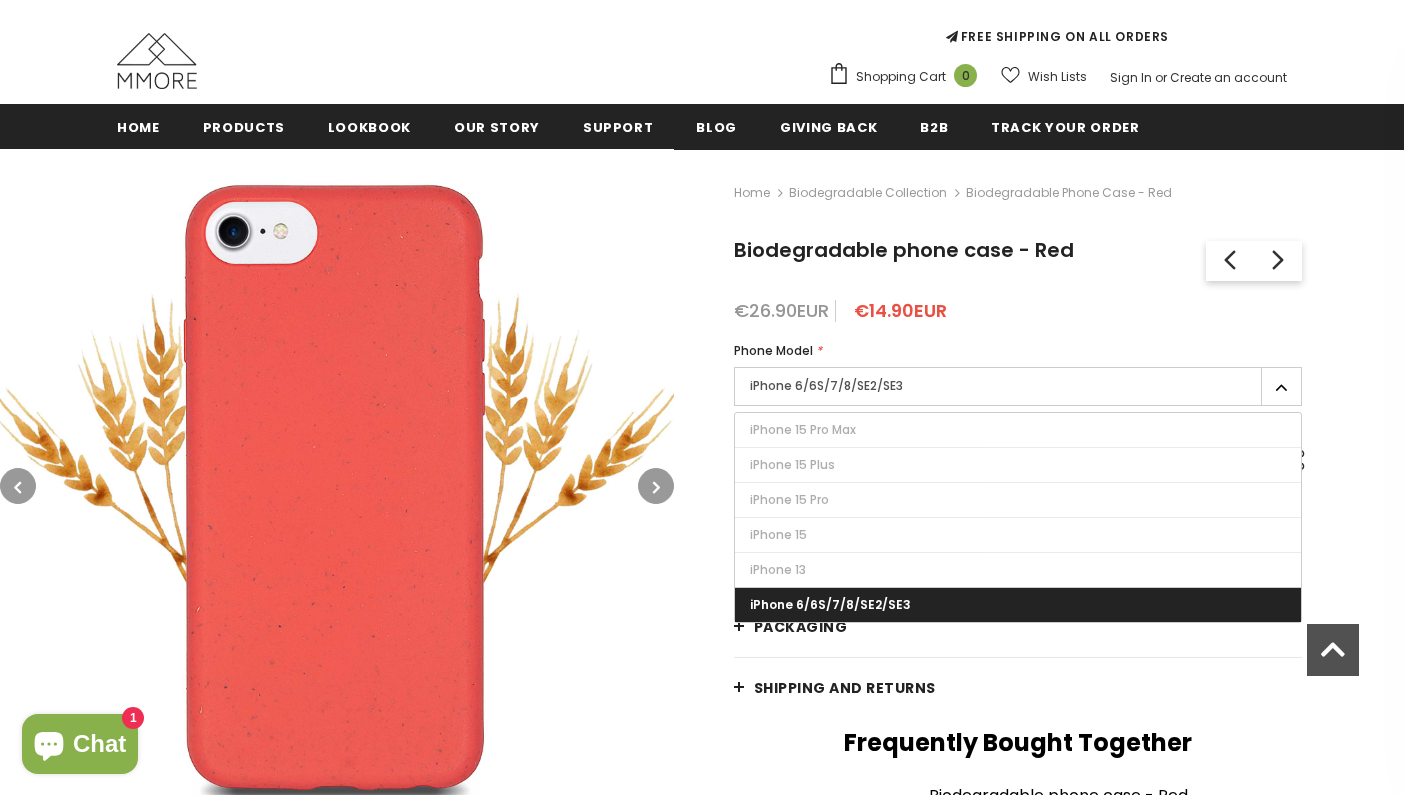scroll, scrollTop: 368, scrollLeft: 0, axis: vertical 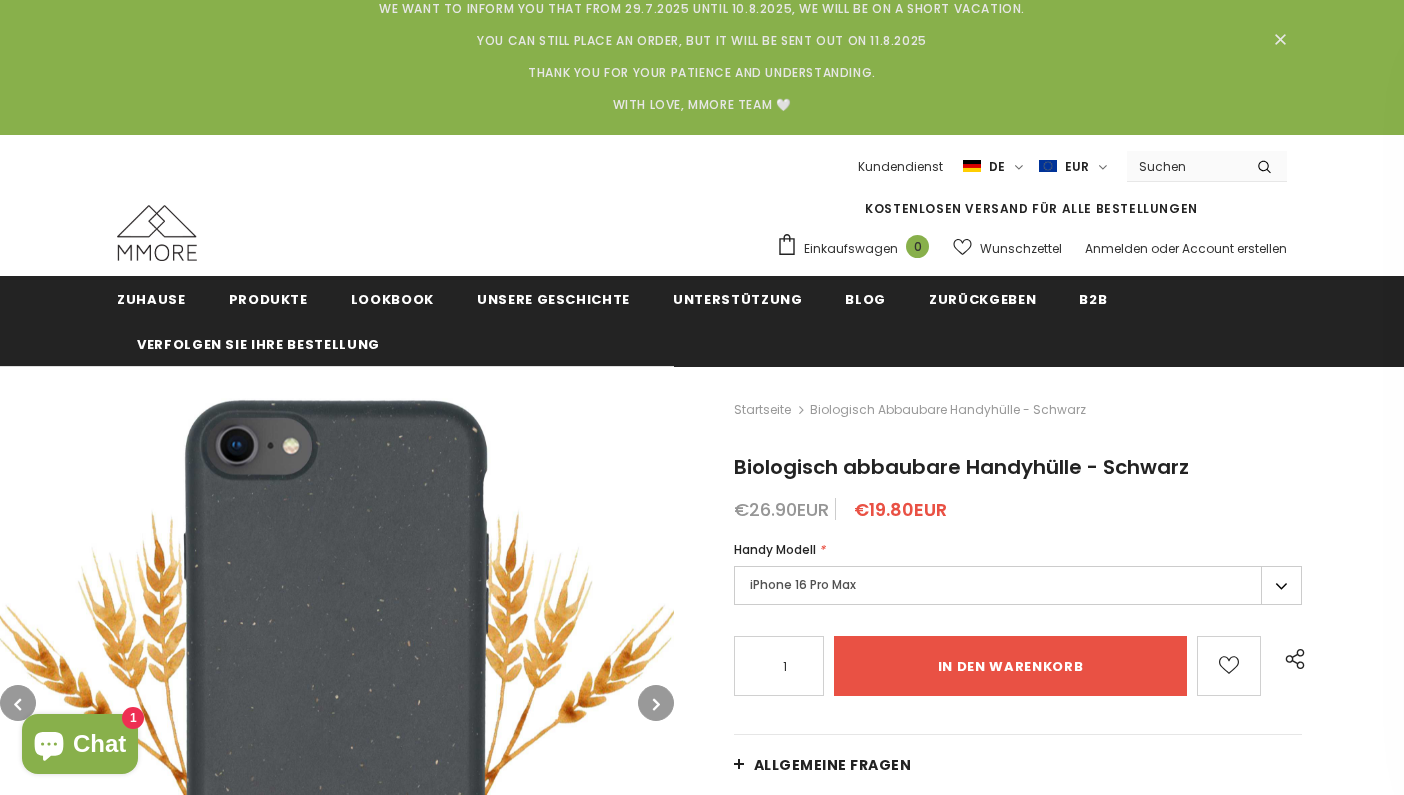 click on "iPhone 16 Pro Max" at bounding box center (1018, 585) 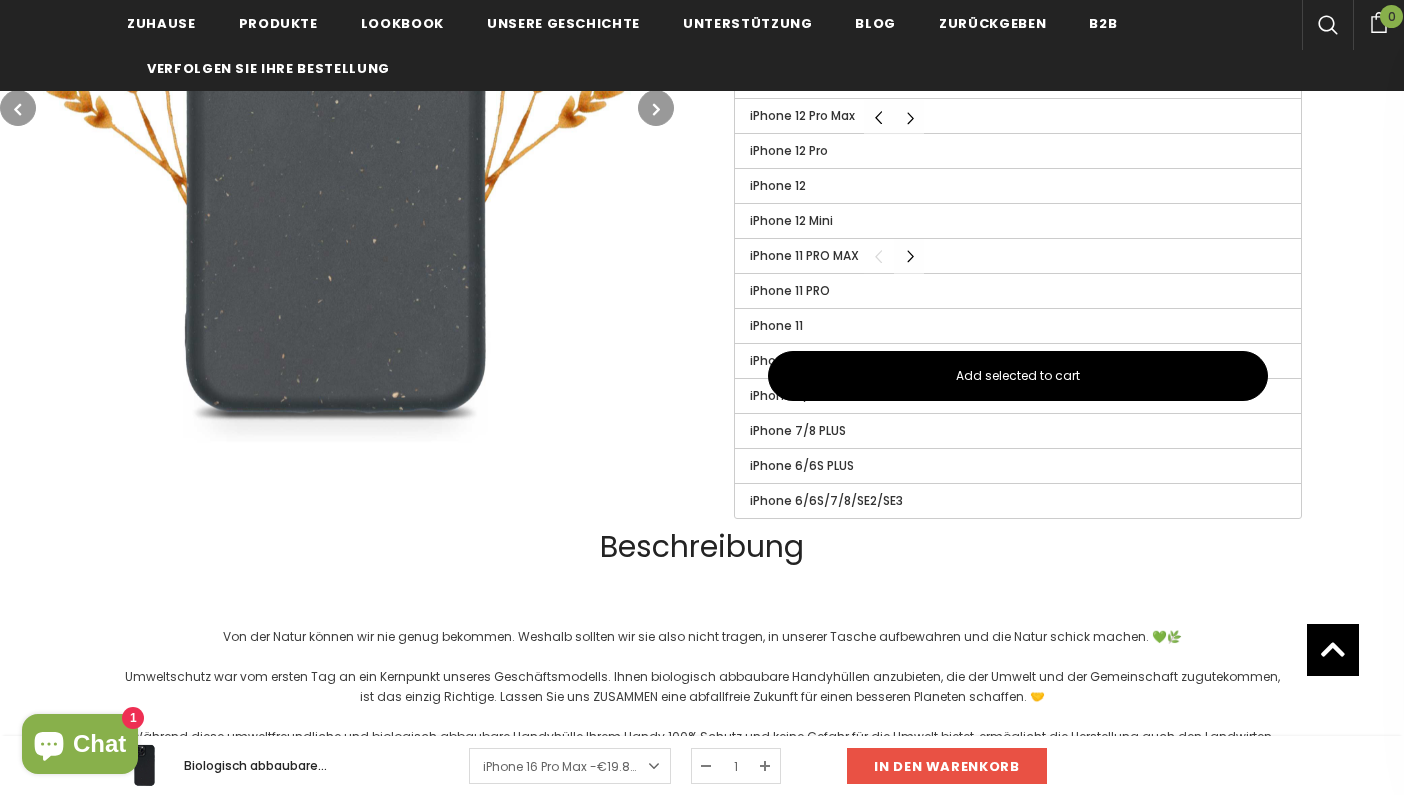 scroll, scrollTop: 1163, scrollLeft: 0, axis: vertical 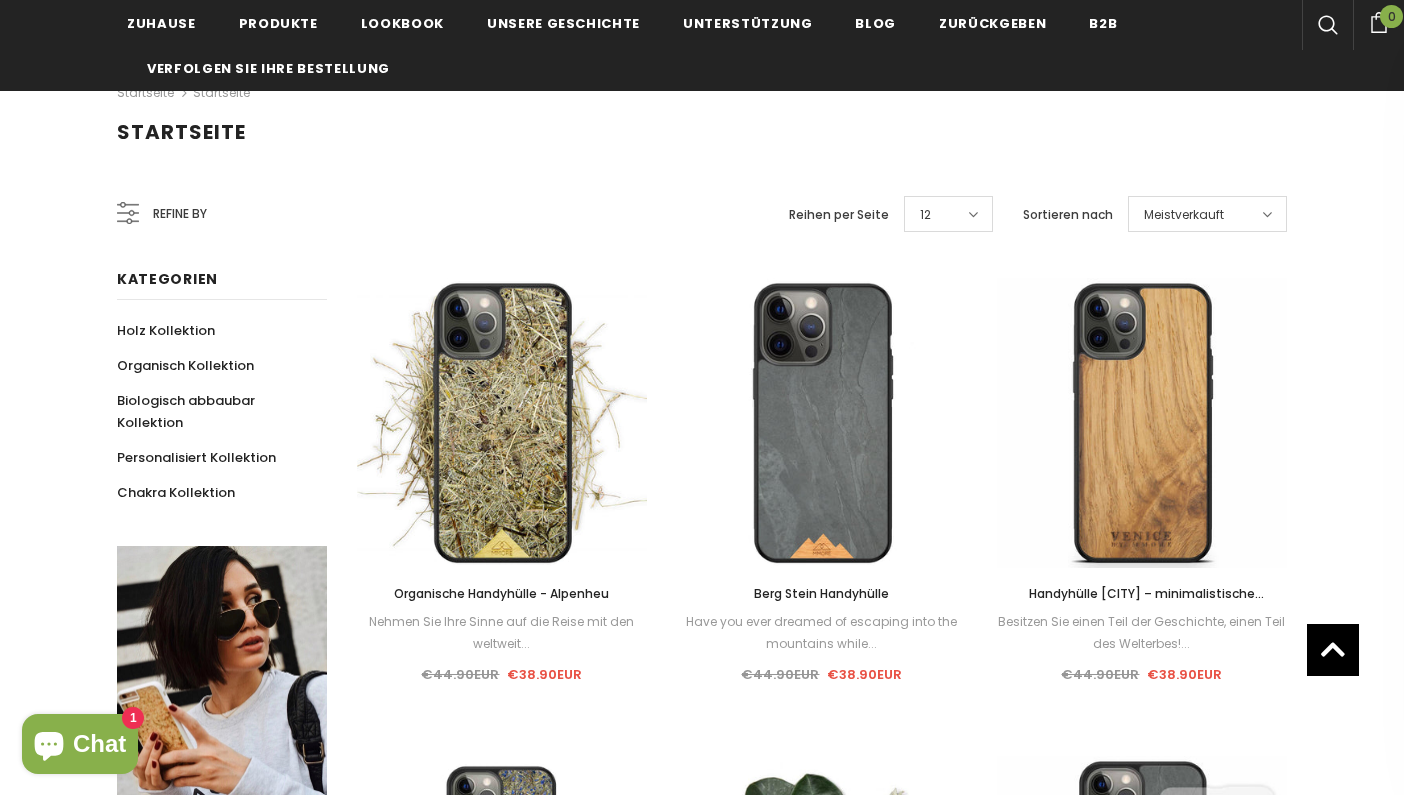 click on "Kundendienst
Language
de
en de
Currency
EUR
USD
EUR
GBP
CHF" at bounding box center (702, -136) 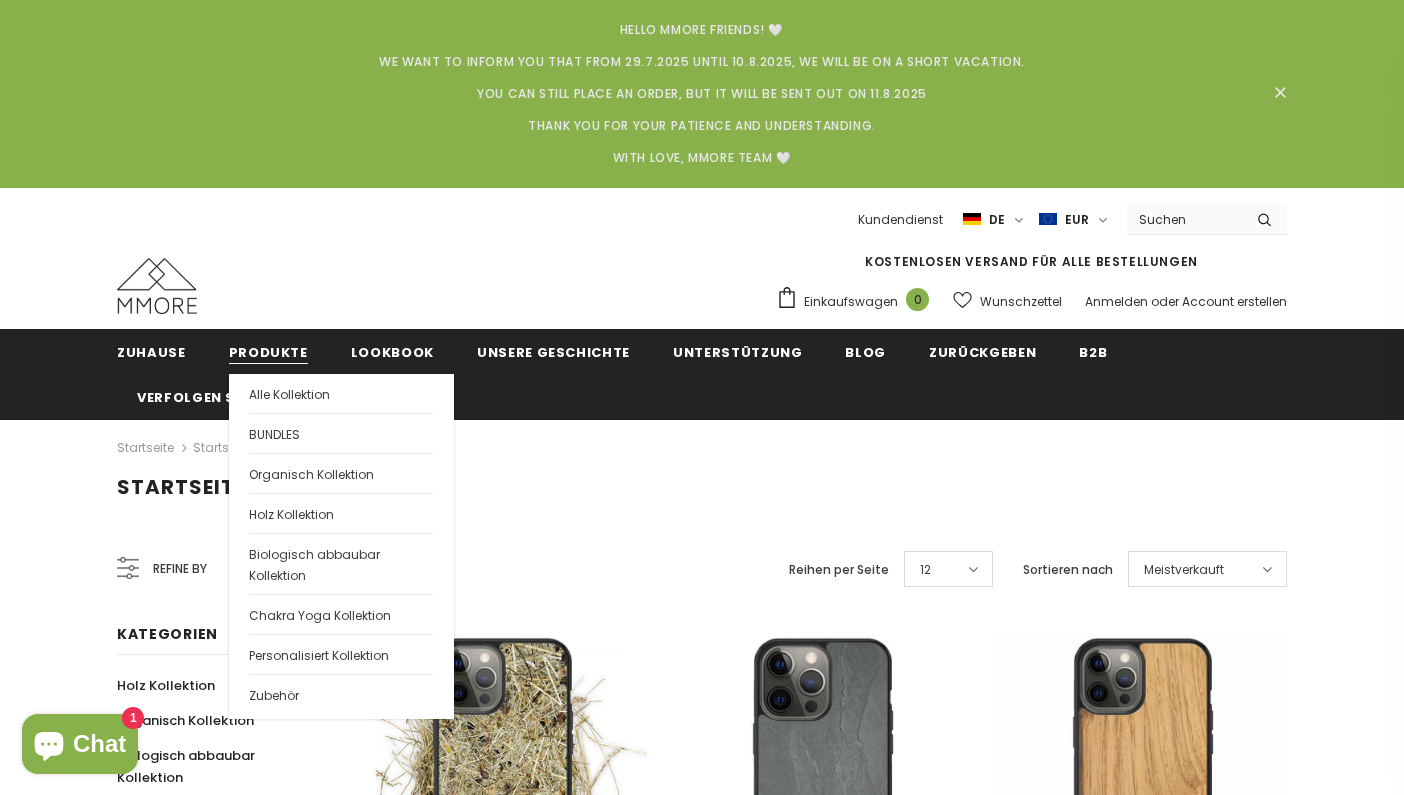 click on "Produkte" at bounding box center [268, 352] 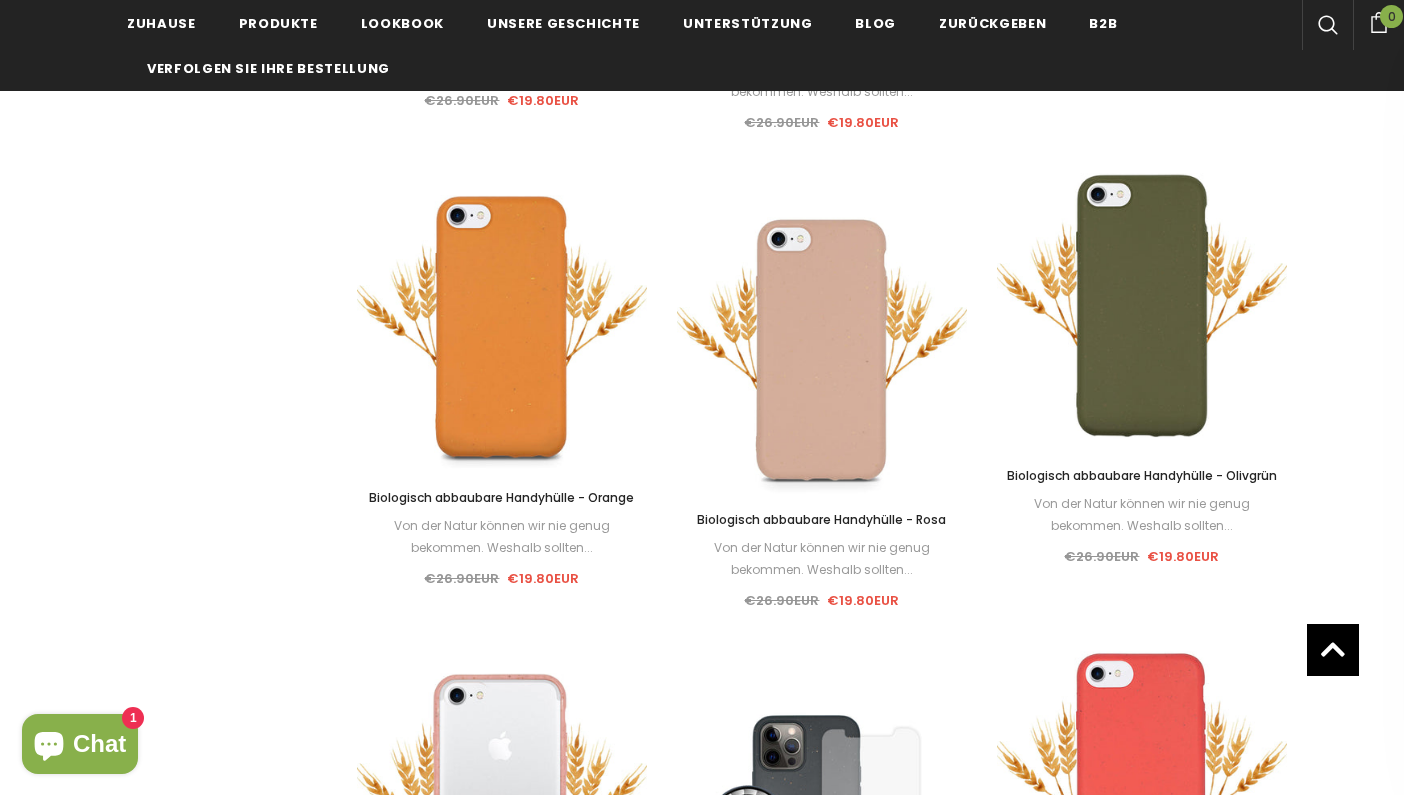 scroll, scrollTop: 3771, scrollLeft: 0, axis: vertical 